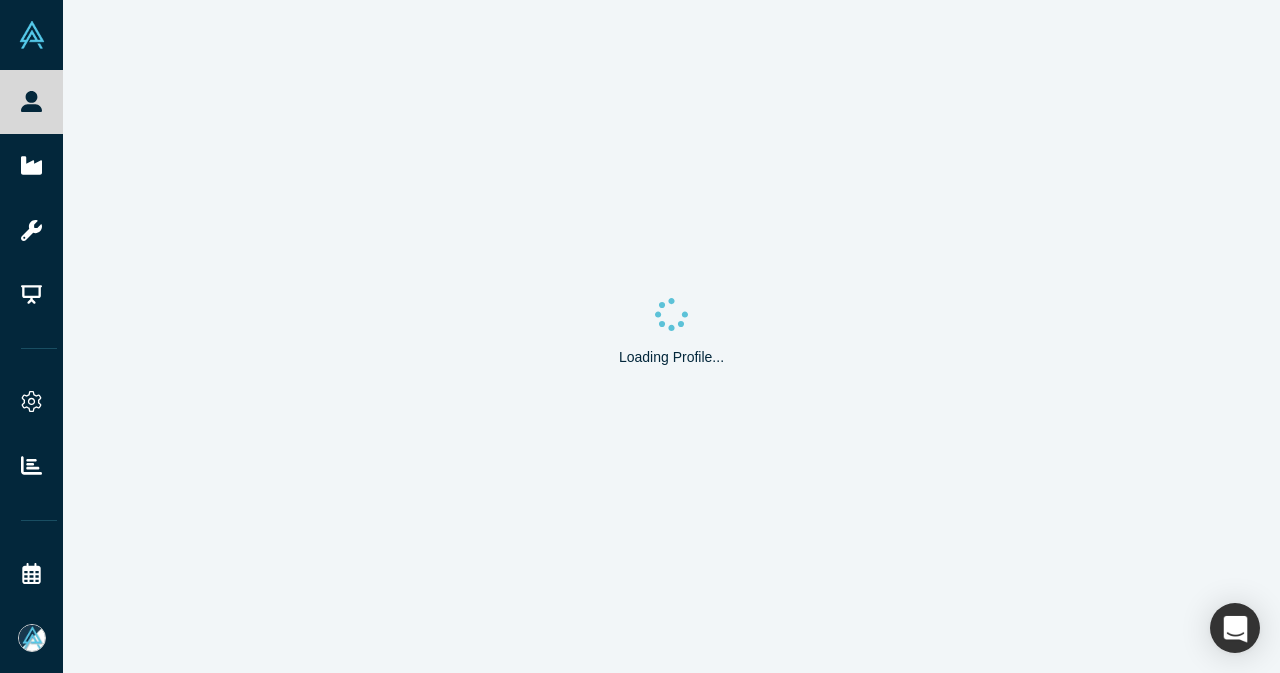 scroll, scrollTop: 0, scrollLeft: 0, axis: both 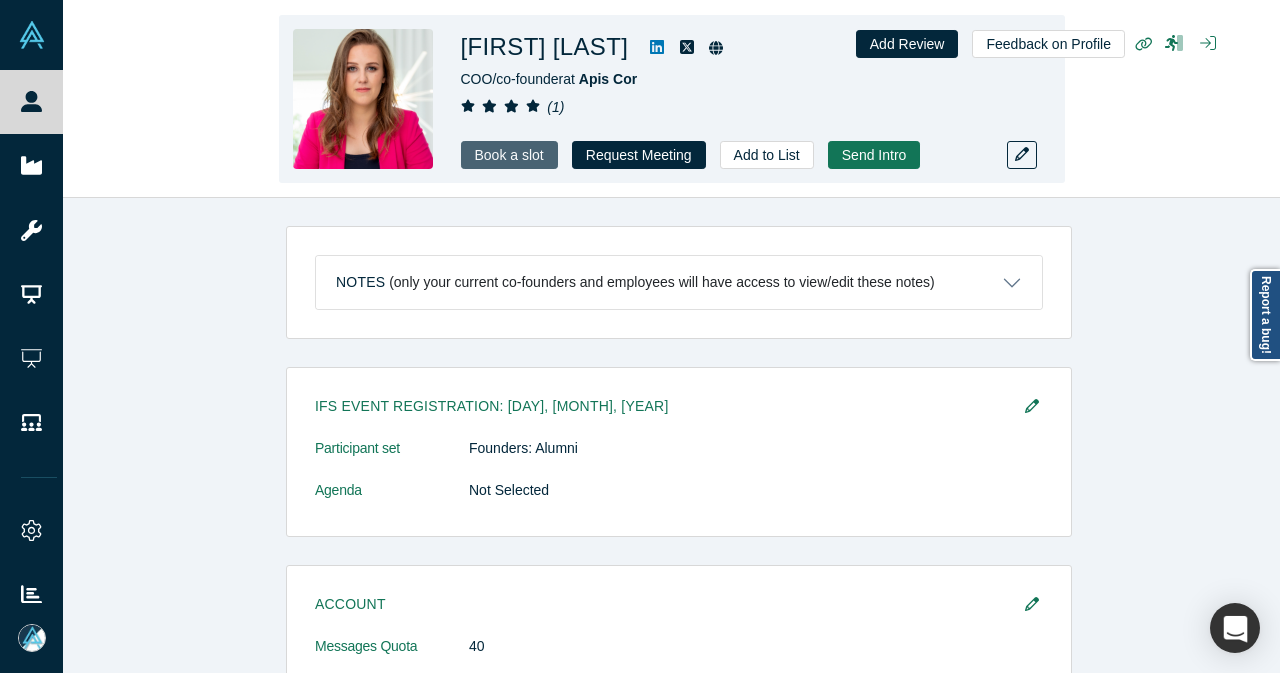 click on "Book a slot" at bounding box center (509, 155) 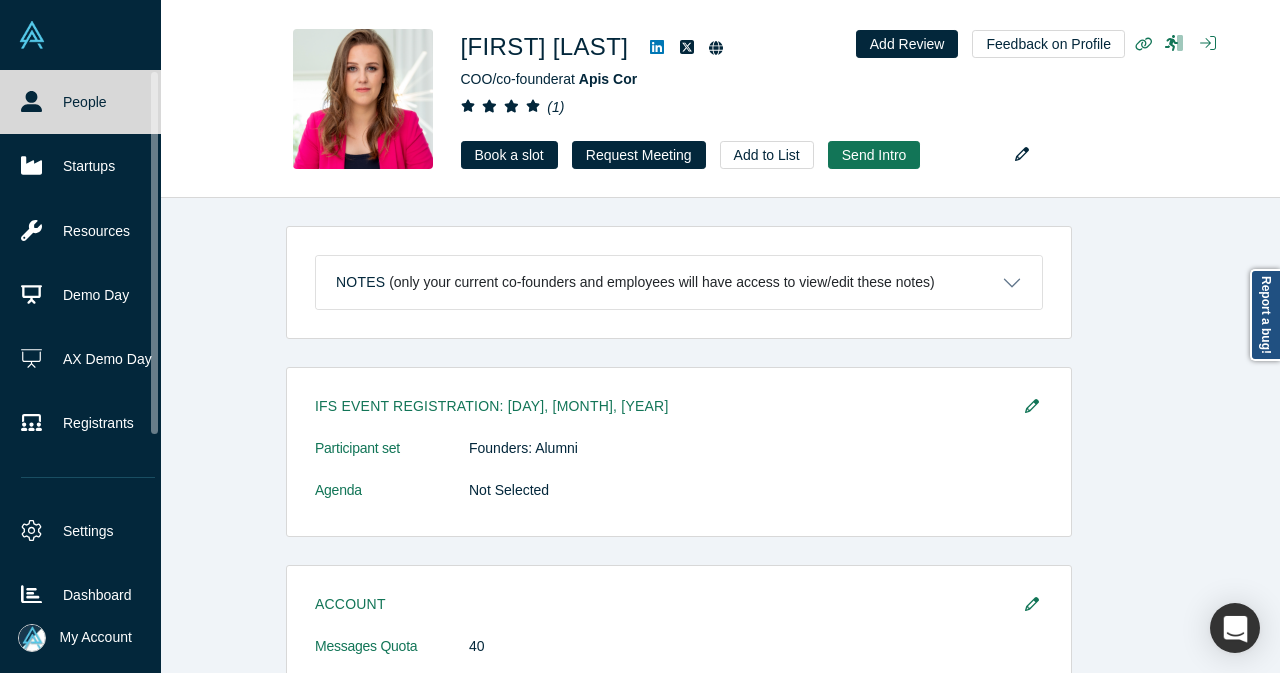 click on "People" at bounding box center (88, 102) 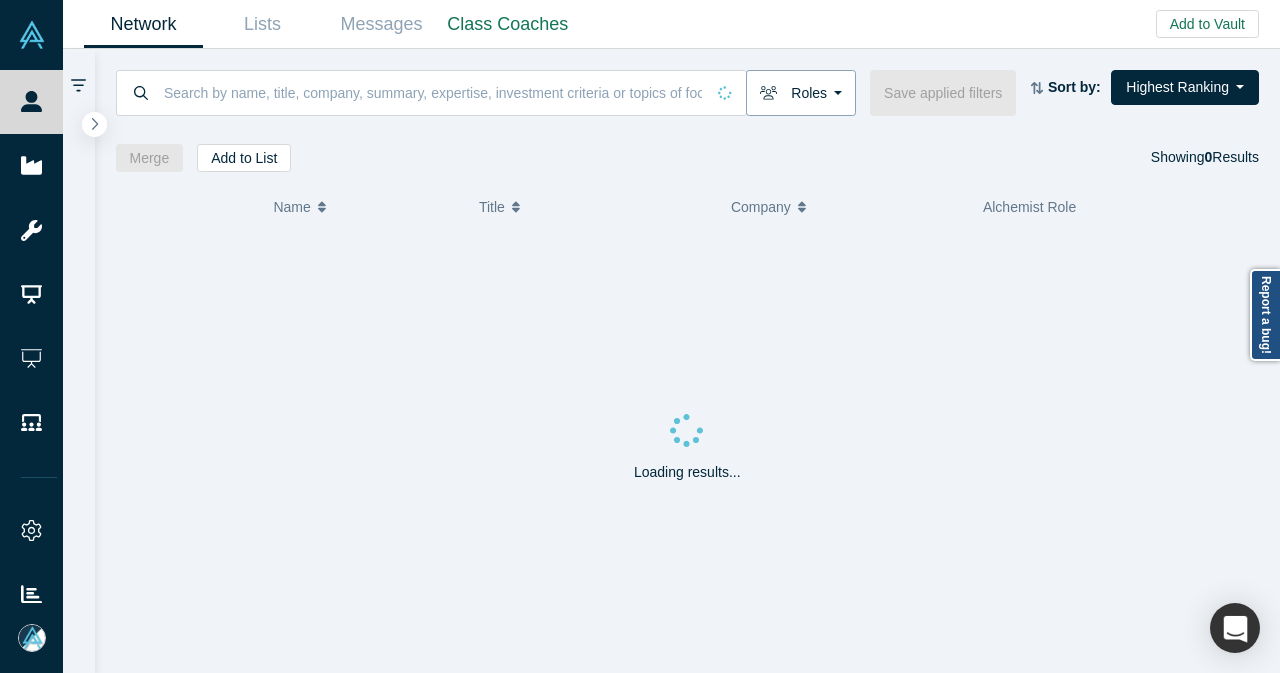 click on "Roles" at bounding box center [801, 93] 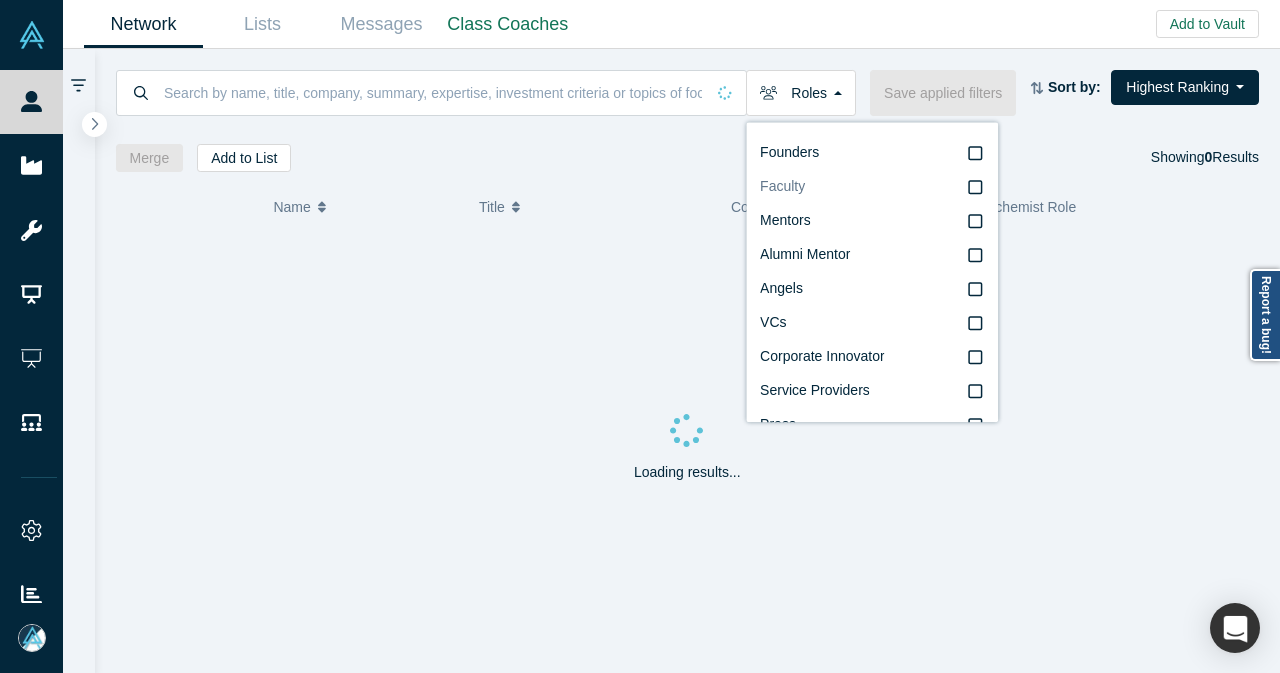 click on "Faculty" at bounding box center (782, 186) 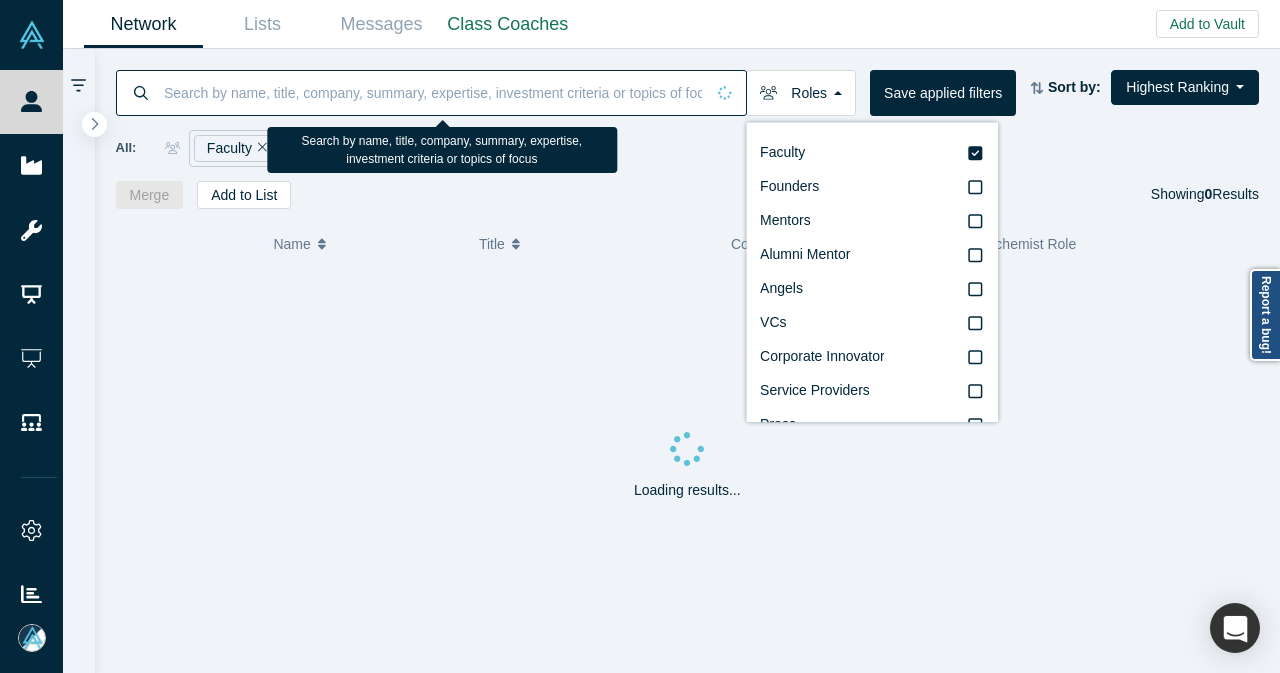 click at bounding box center (433, 92) 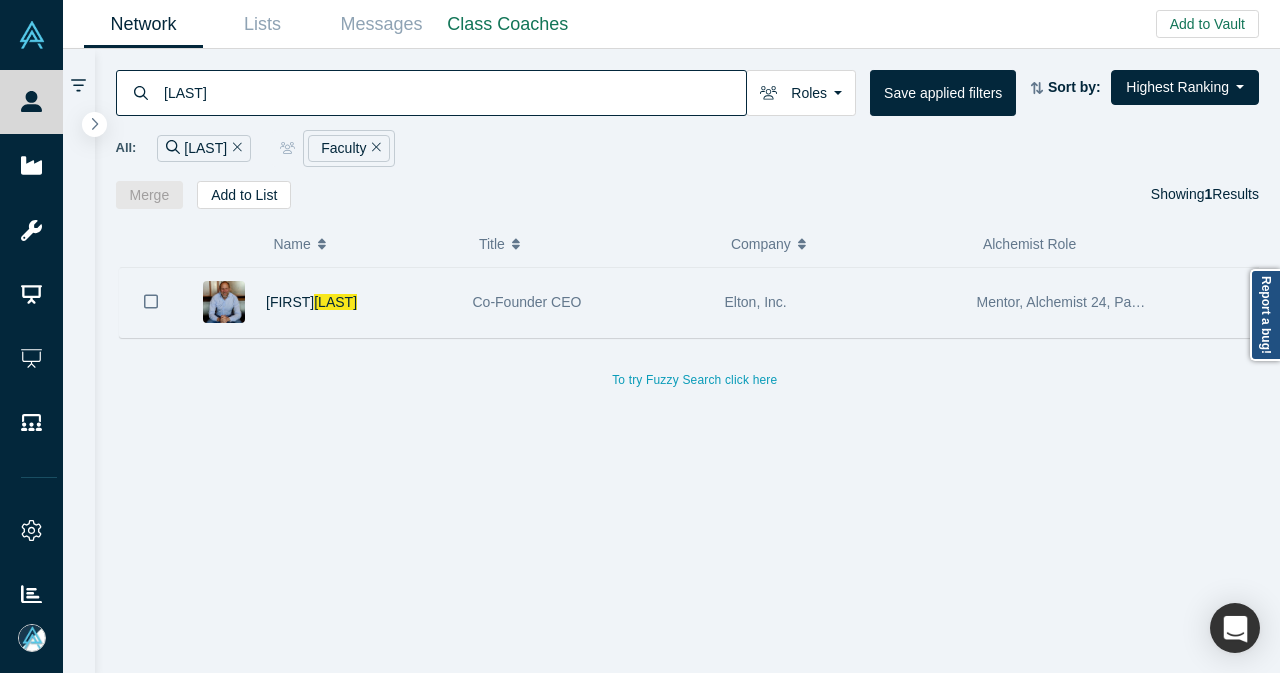 click on "[FIRST] [LAST]" at bounding box center (359, 302) 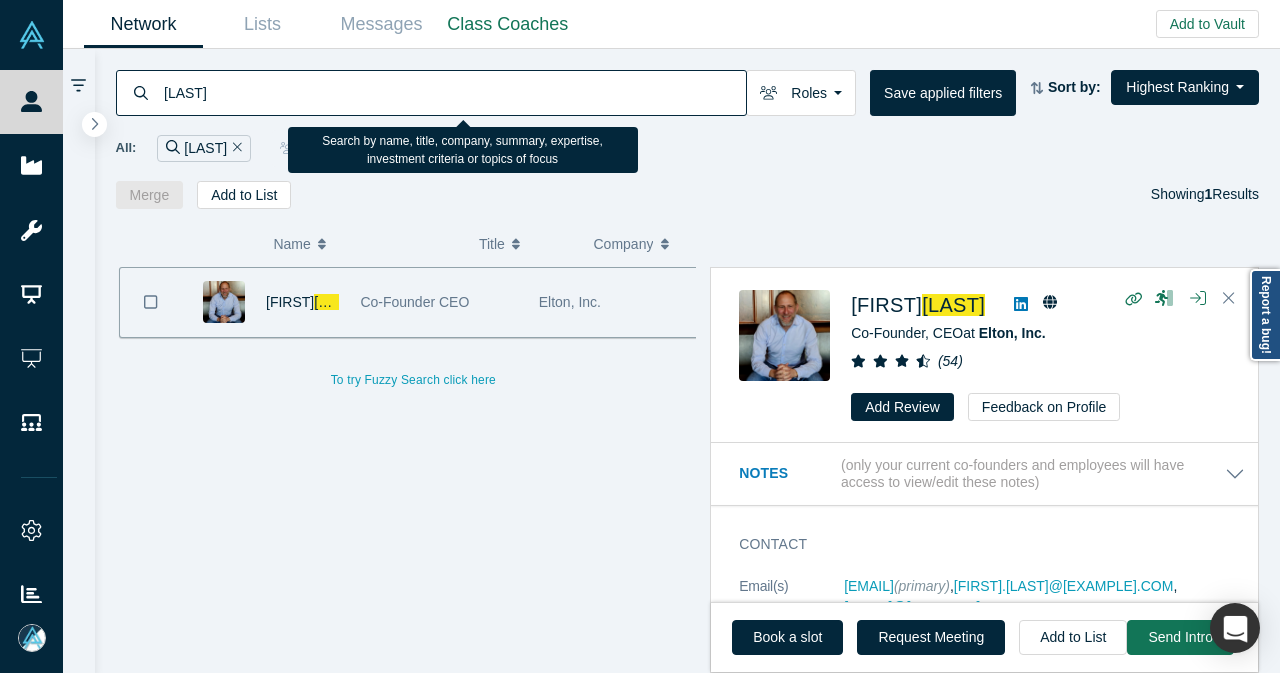 drag, startPoint x: 224, startPoint y: 97, endPoint x: 157, endPoint y: 99, distance: 67.02985 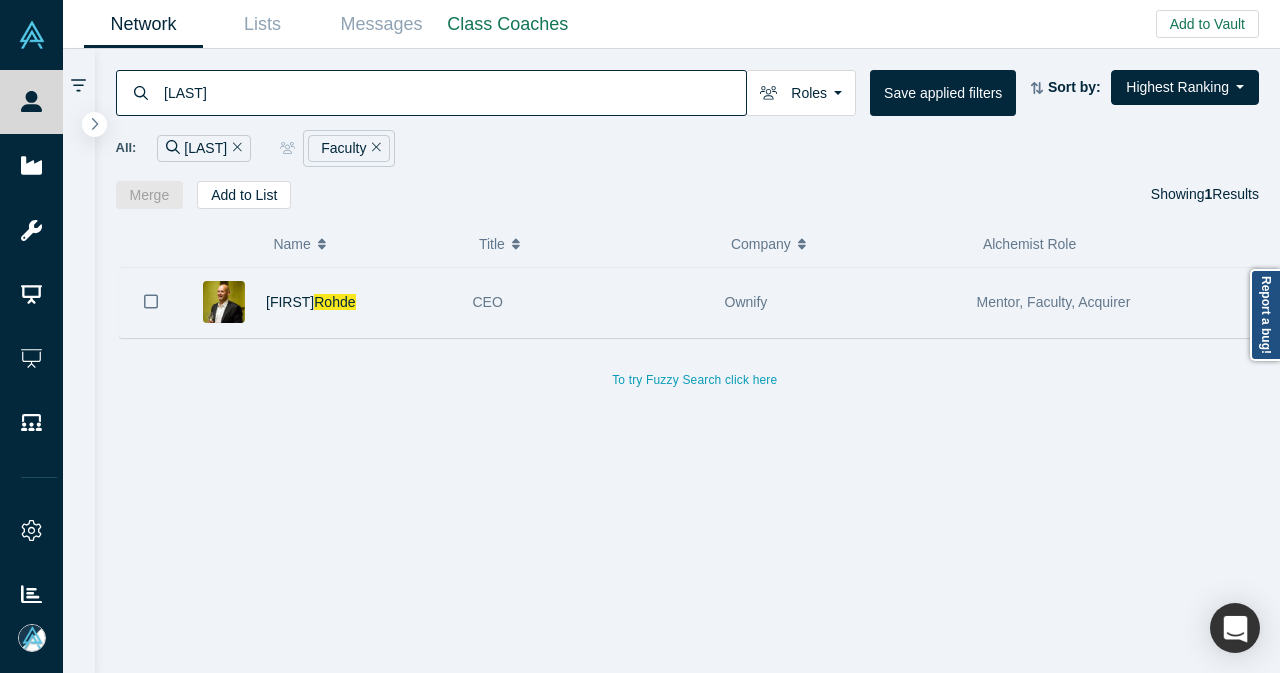 click on "[FIRST] [LAST]" at bounding box center (359, 302) 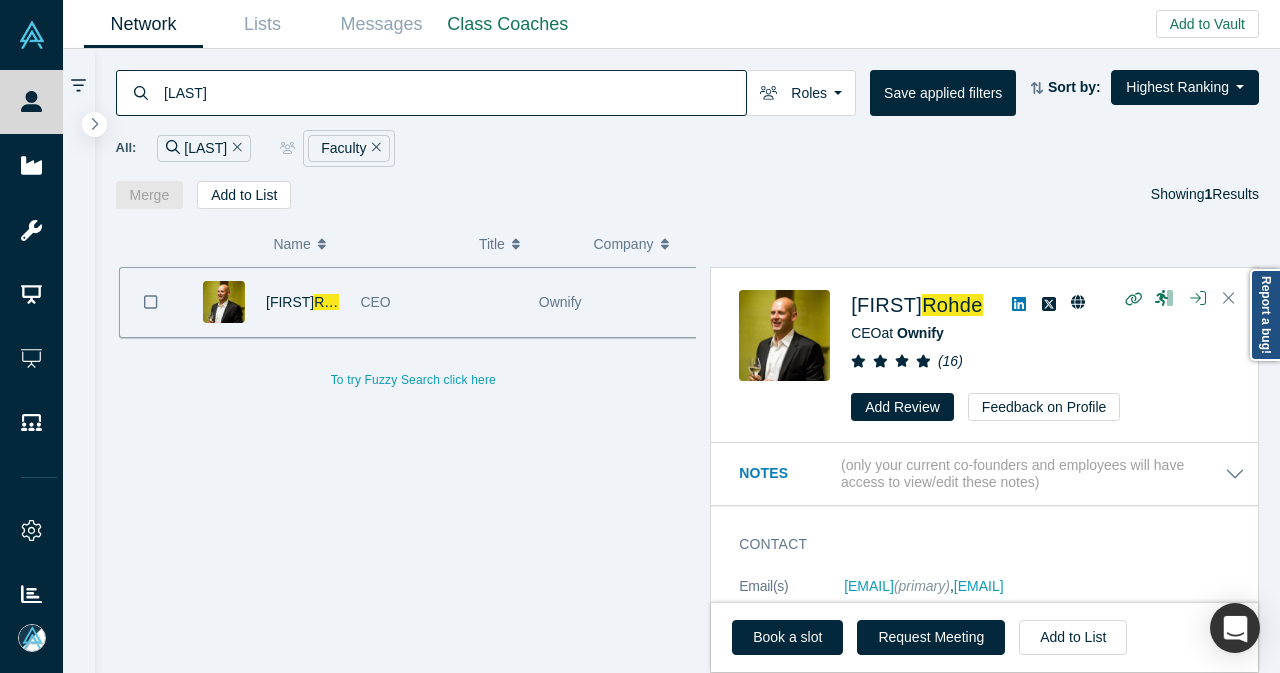 drag, startPoint x: 207, startPoint y: 89, endPoint x: 146, endPoint y: 89, distance: 61 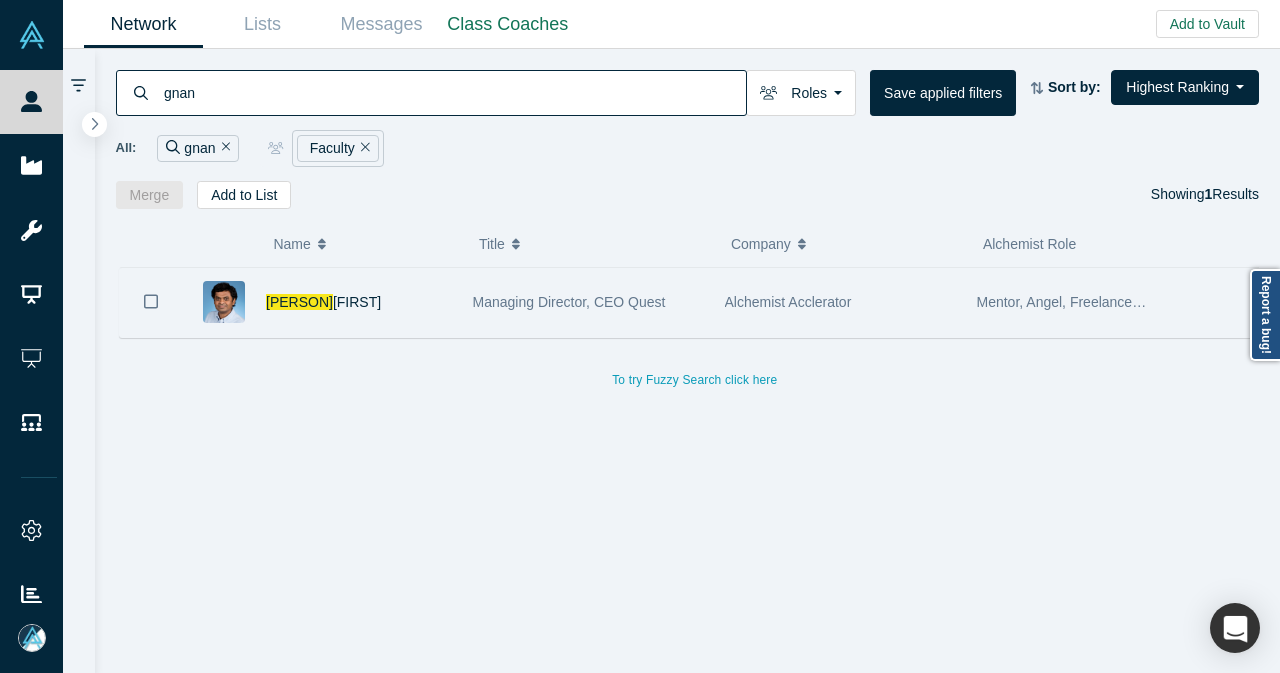 click on "[FIRST] [LAST]" at bounding box center [359, 302] 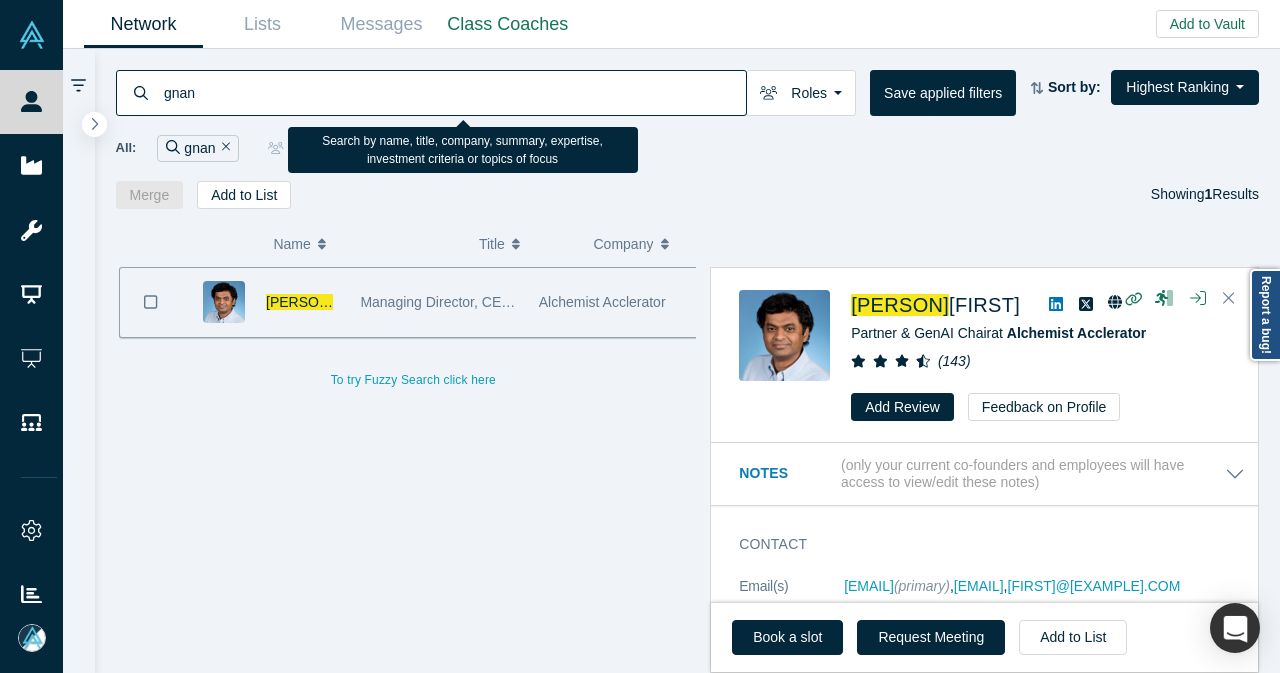 drag, startPoint x: 242, startPoint y: 81, endPoint x: 136, endPoint y: 95, distance: 106.92053 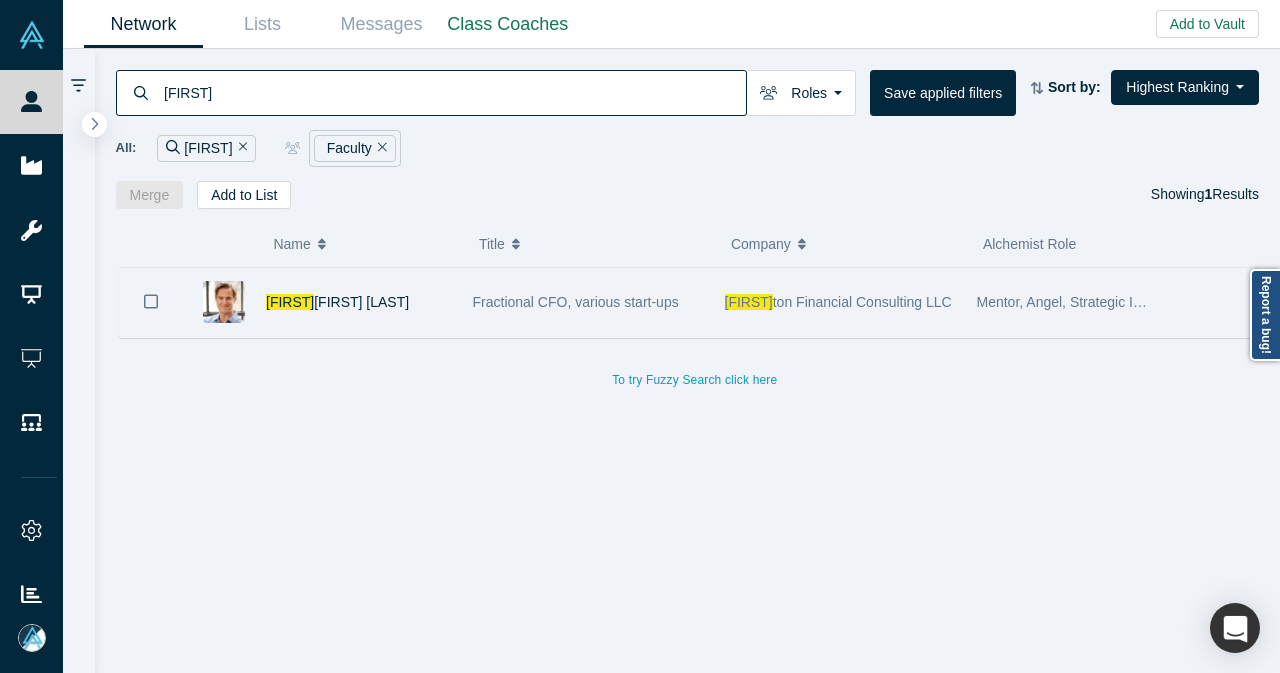 click on "[FIRST] [LAST]" at bounding box center (359, 302) 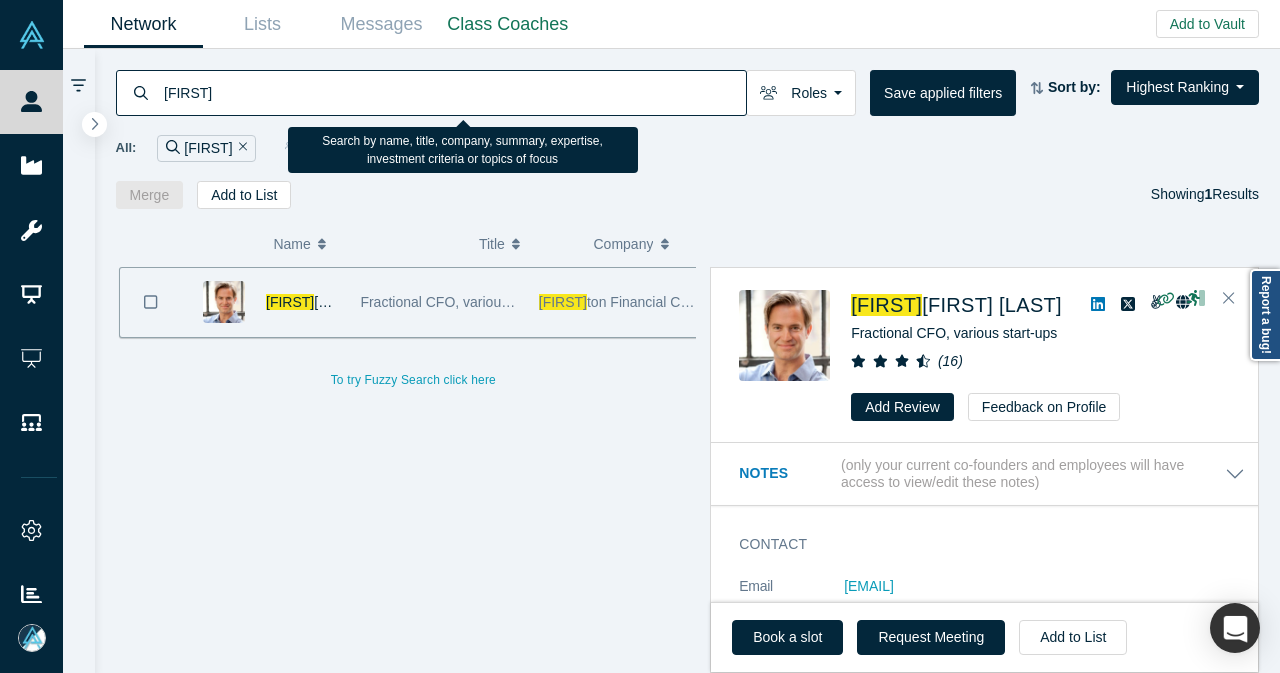 drag, startPoint x: 216, startPoint y: 91, endPoint x: 156, endPoint y: 97, distance: 60.299255 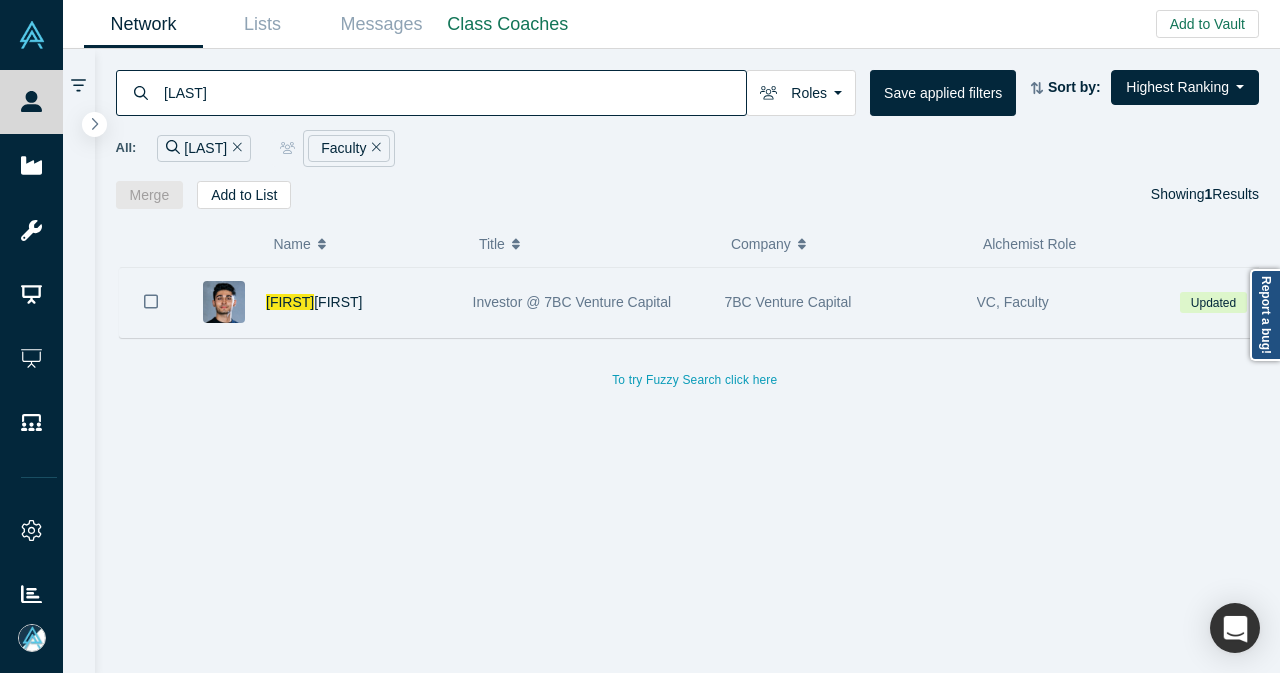 click on "[FIRST] [LAST]" at bounding box center (359, 302) 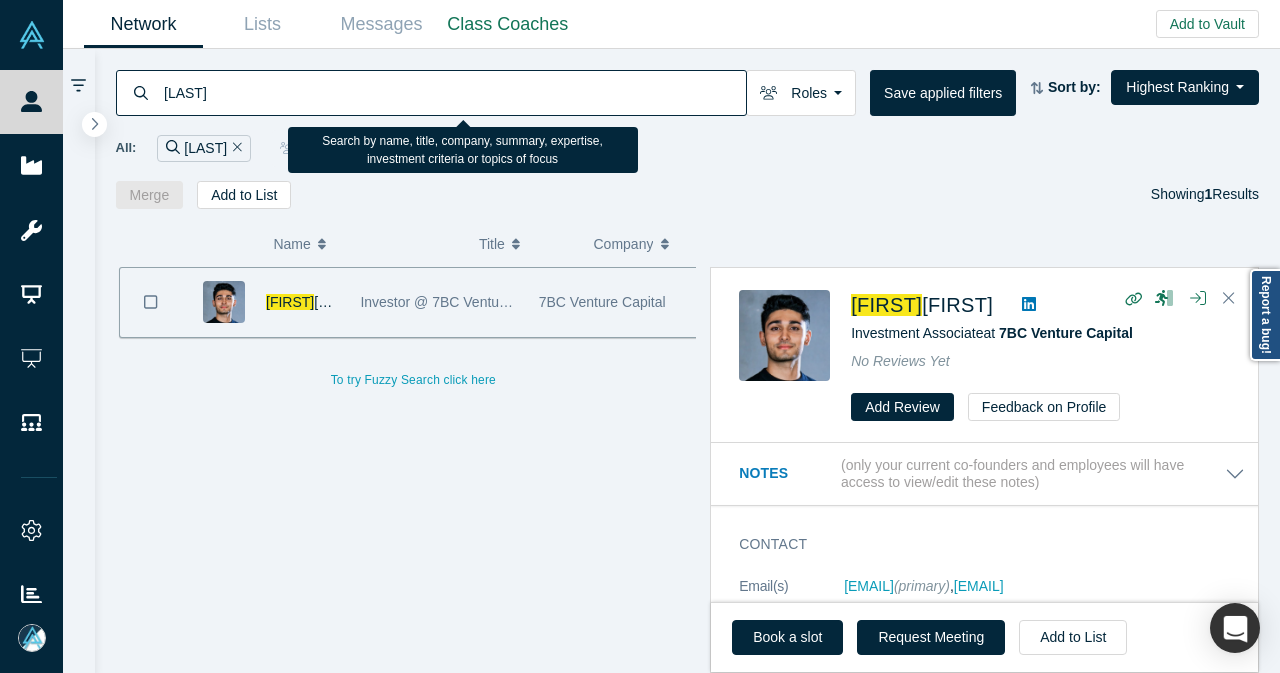 drag, startPoint x: 300, startPoint y: 99, endPoint x: 165, endPoint y: 101, distance: 135.01482 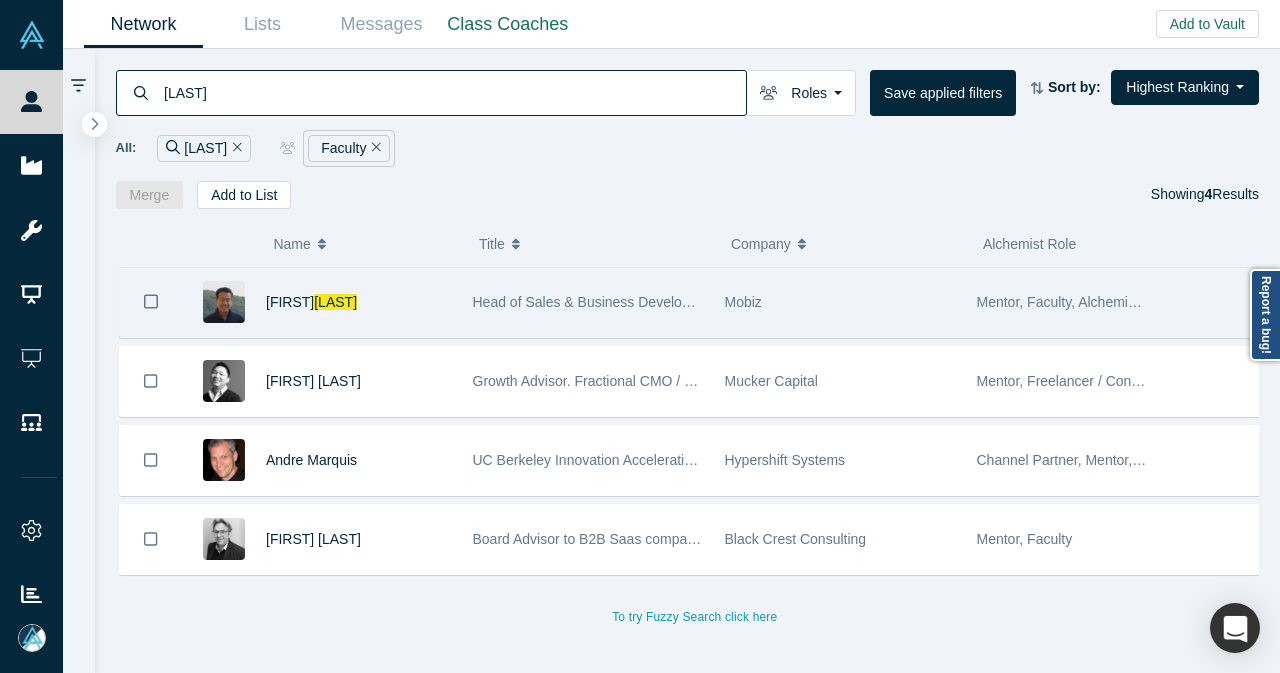 click on "[FIRST] [LAST]" at bounding box center (359, 302) 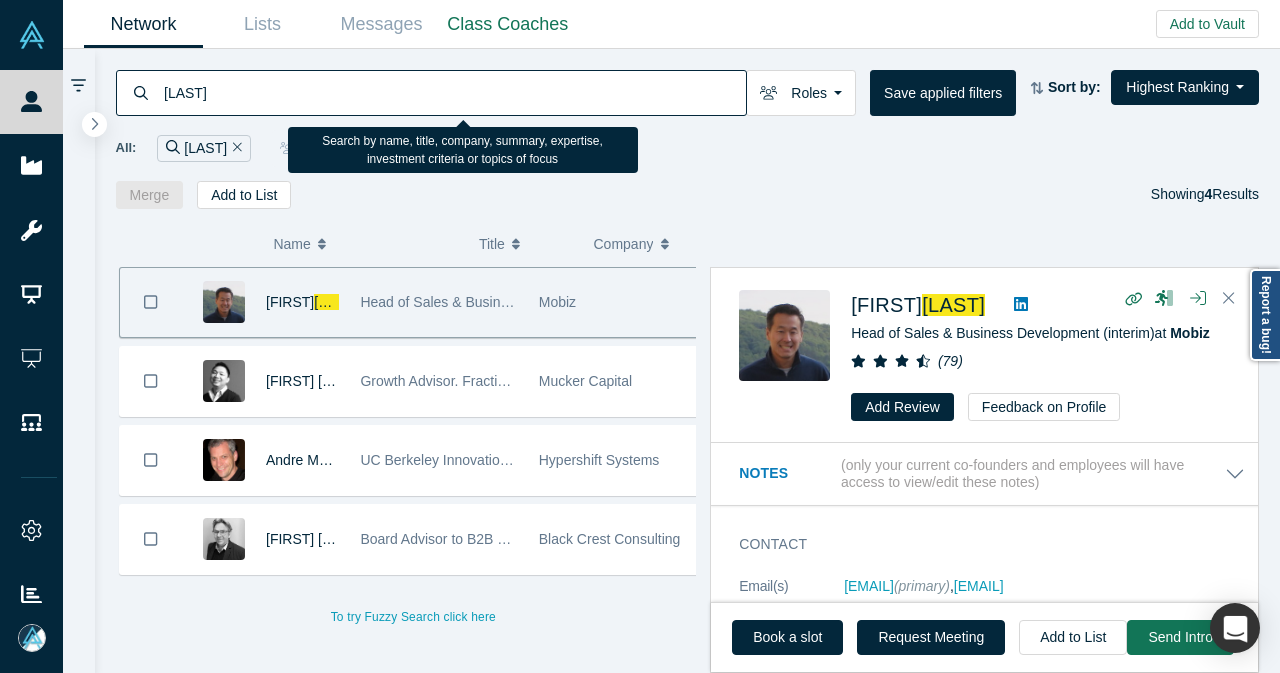 drag, startPoint x: 232, startPoint y: 93, endPoint x: 132, endPoint y: 95, distance: 100.02 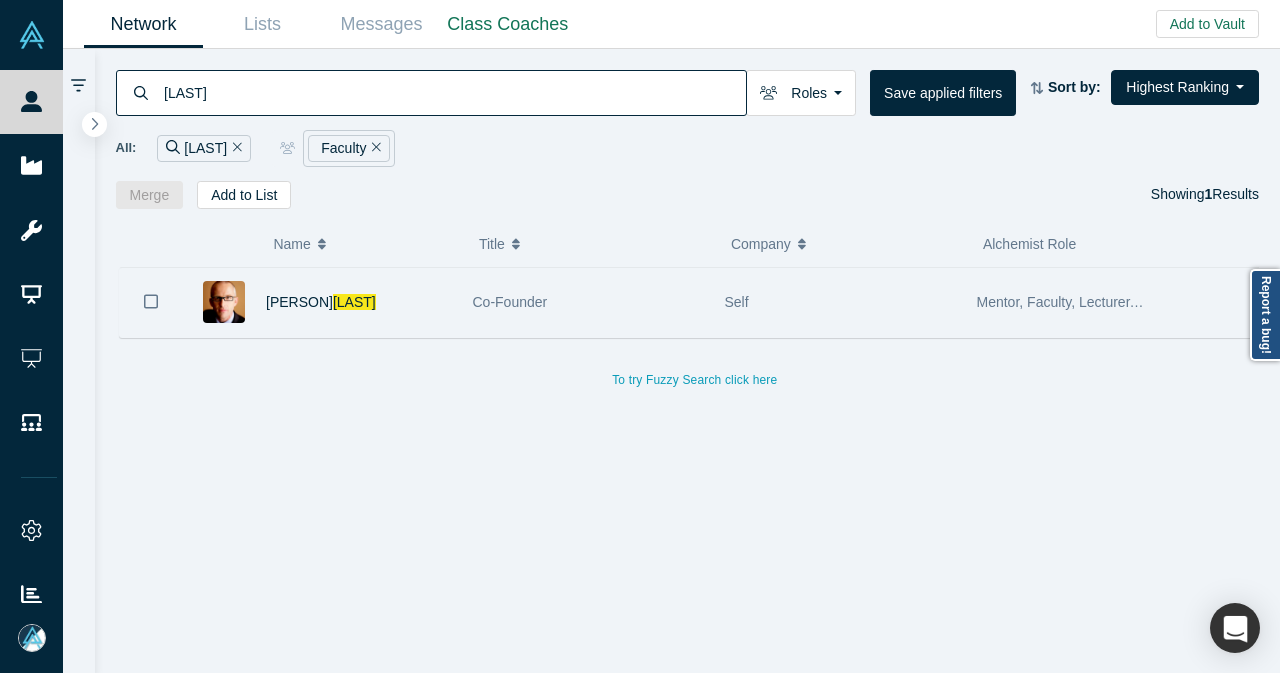 click on "[FIRST] [LAST]" at bounding box center (359, 302) 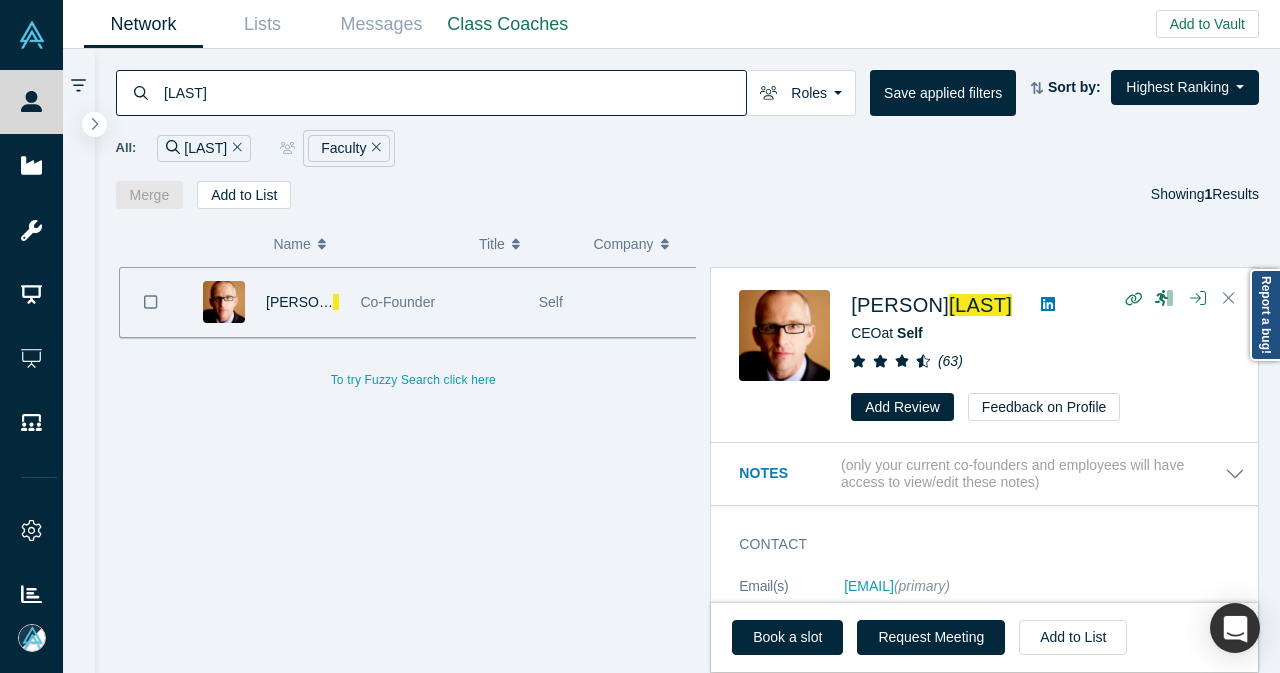 click on "[LAST]" at bounding box center (431, 93) 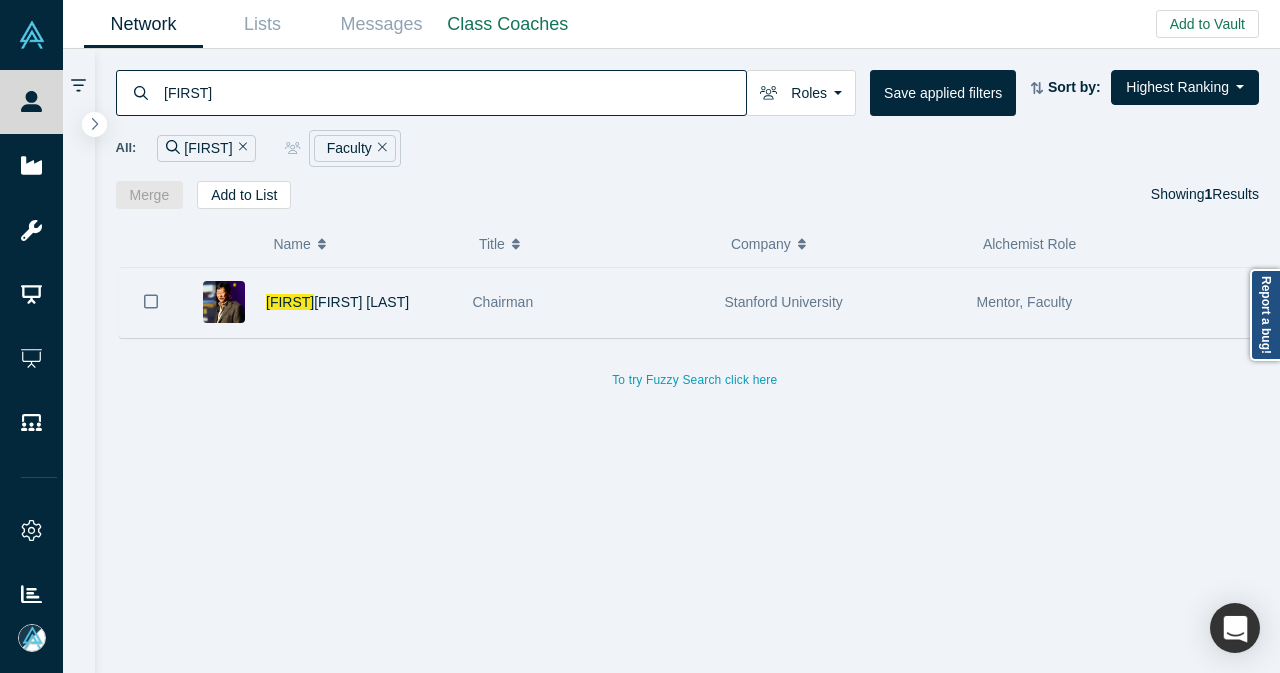 click on "[FIRST] [LAST]" at bounding box center (359, 302) 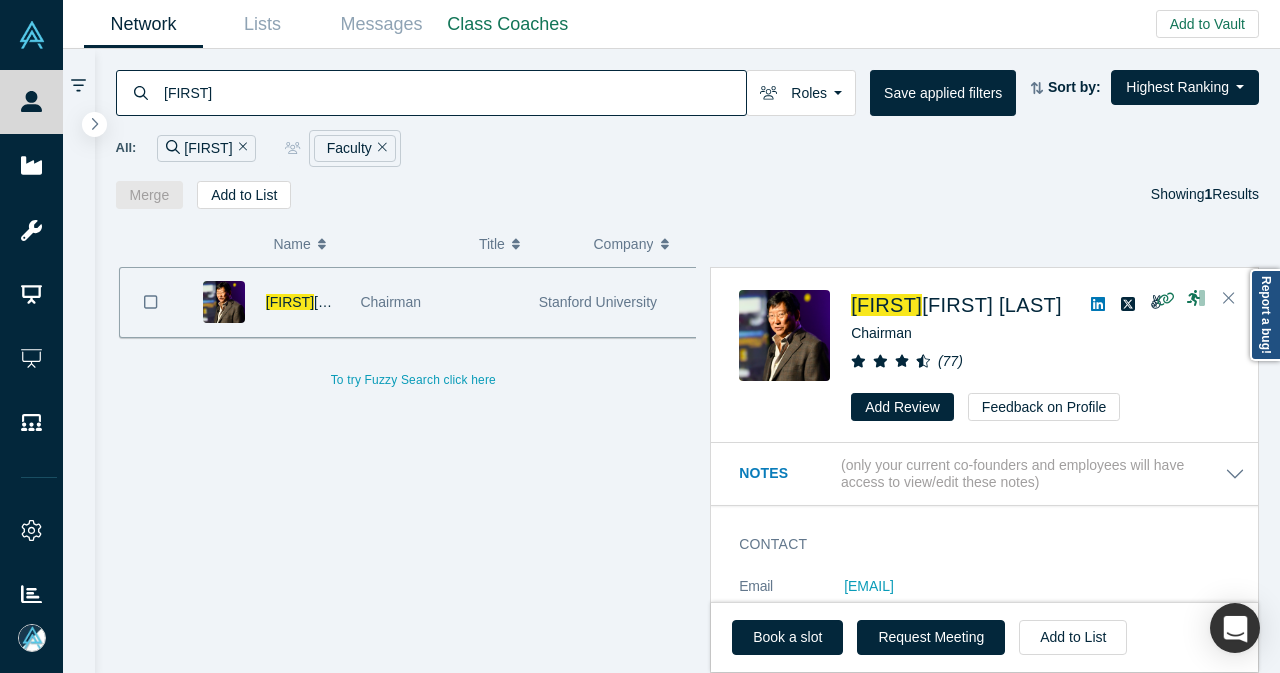 drag, startPoint x: 232, startPoint y: 98, endPoint x: 144, endPoint y: 92, distance: 88.20431 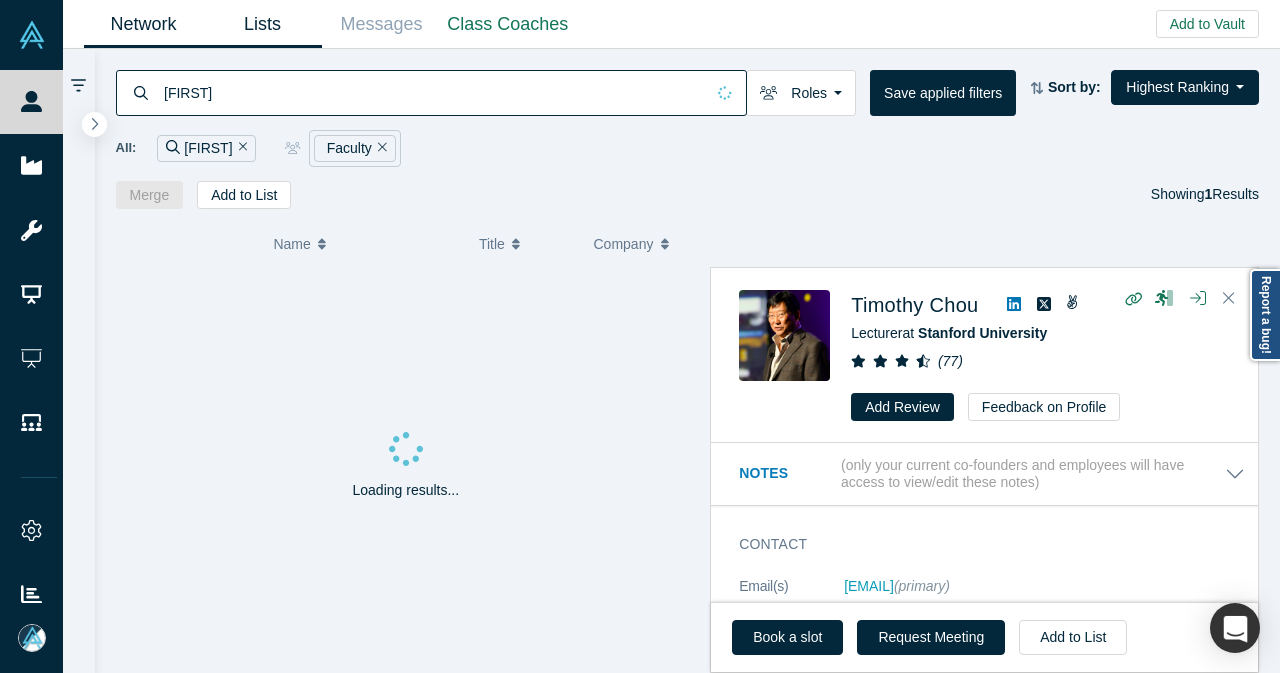 type on "[FIRST]" 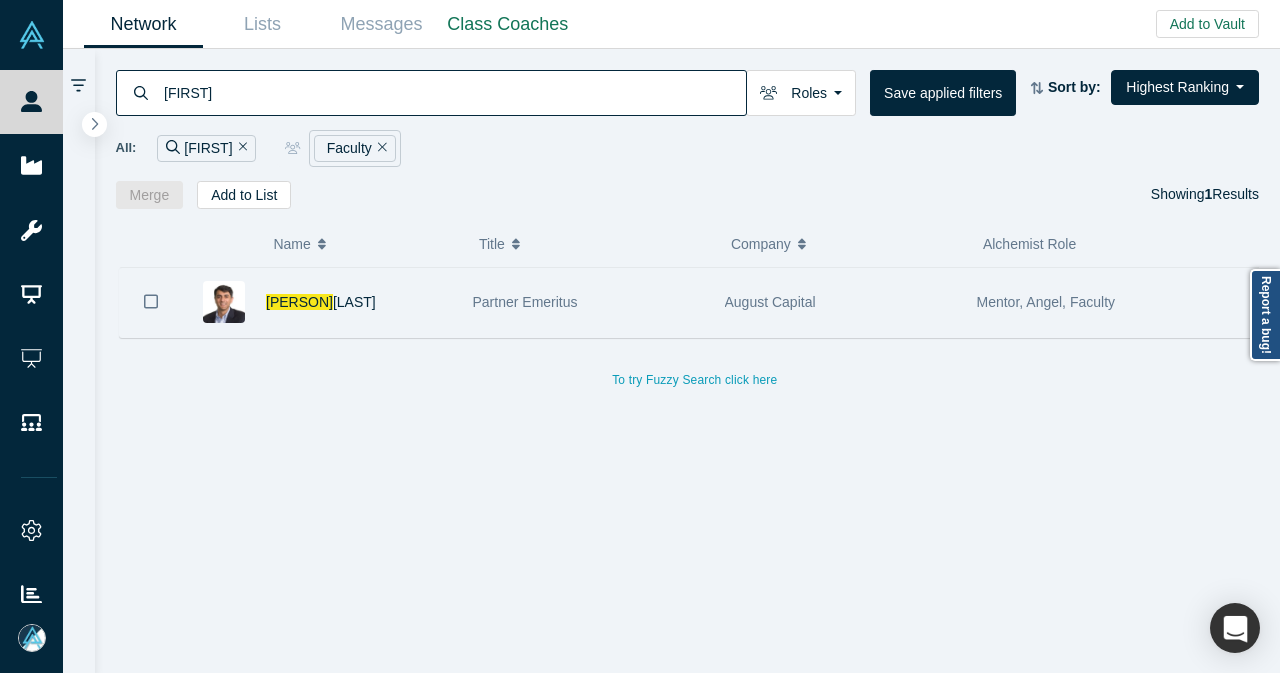 click on "[FIRST] [LAST]" at bounding box center [359, 302] 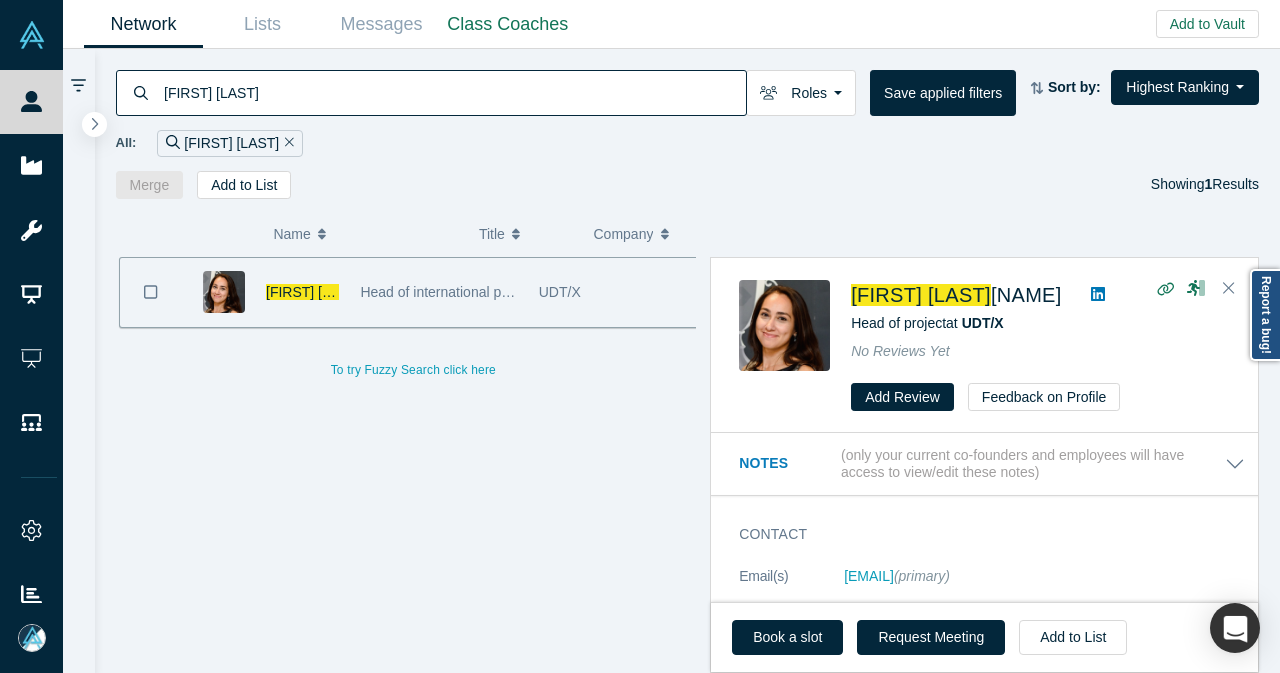 scroll, scrollTop: 0, scrollLeft: 0, axis: both 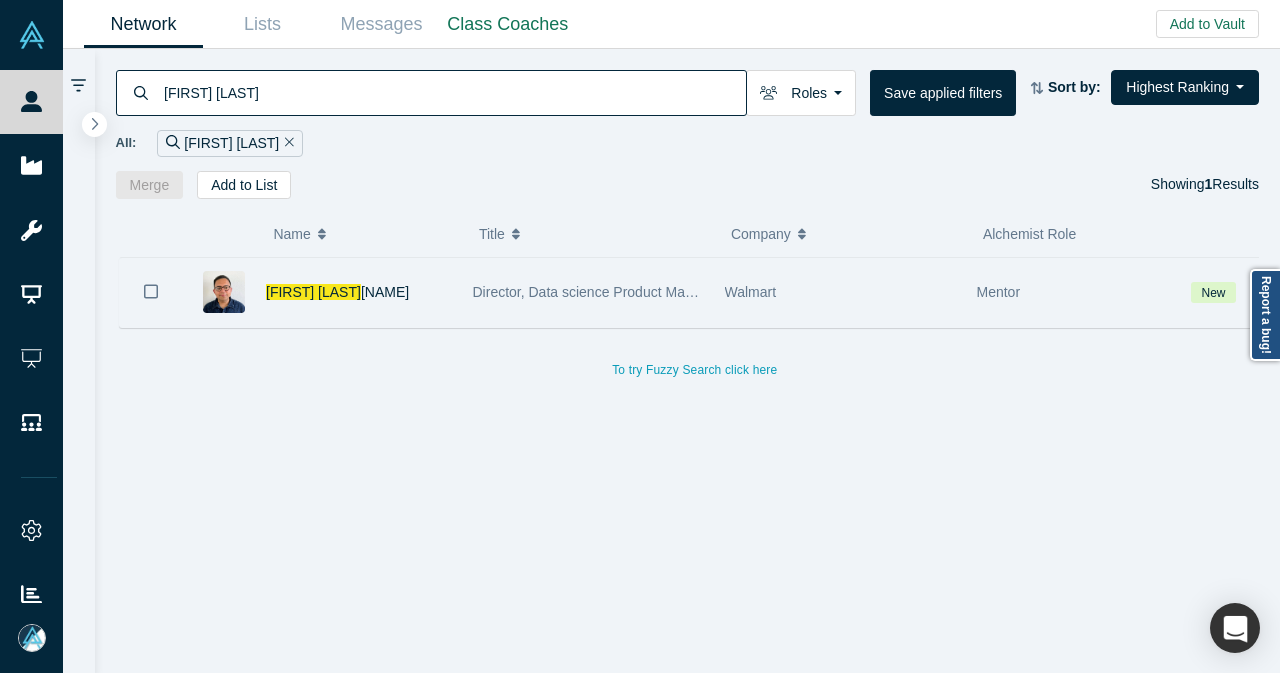 type on "[FIRST] [LAST]" 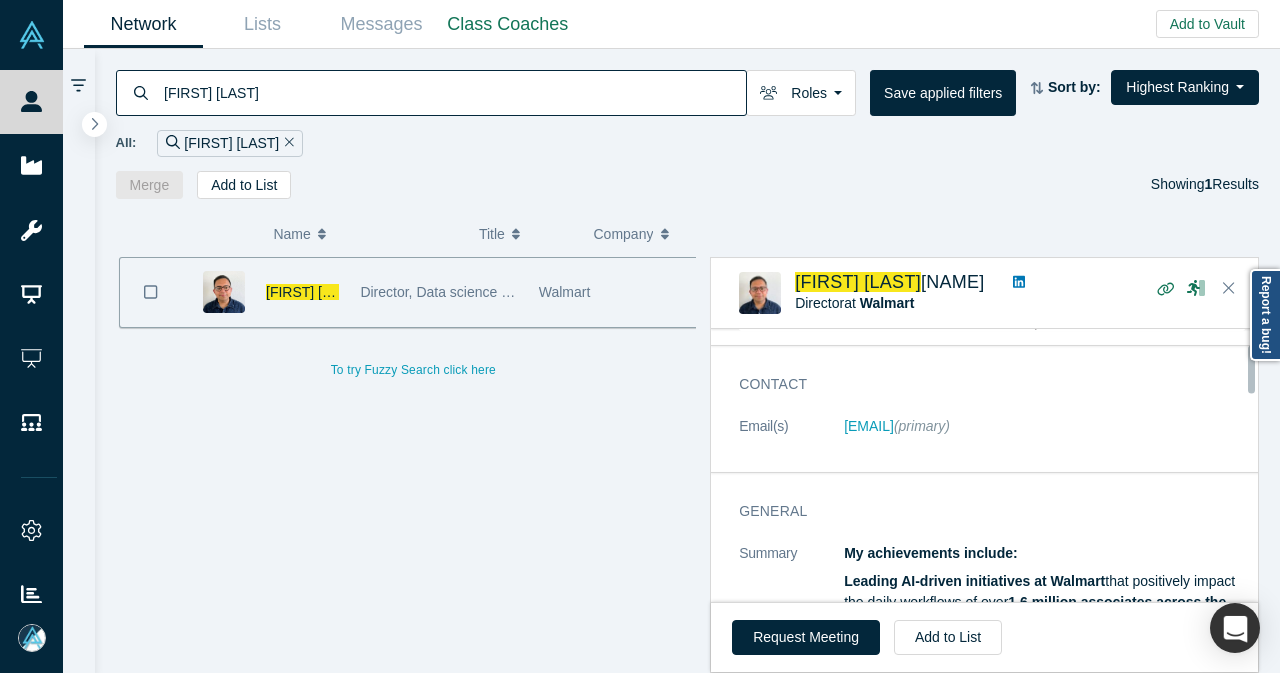 scroll, scrollTop: 0, scrollLeft: 0, axis: both 